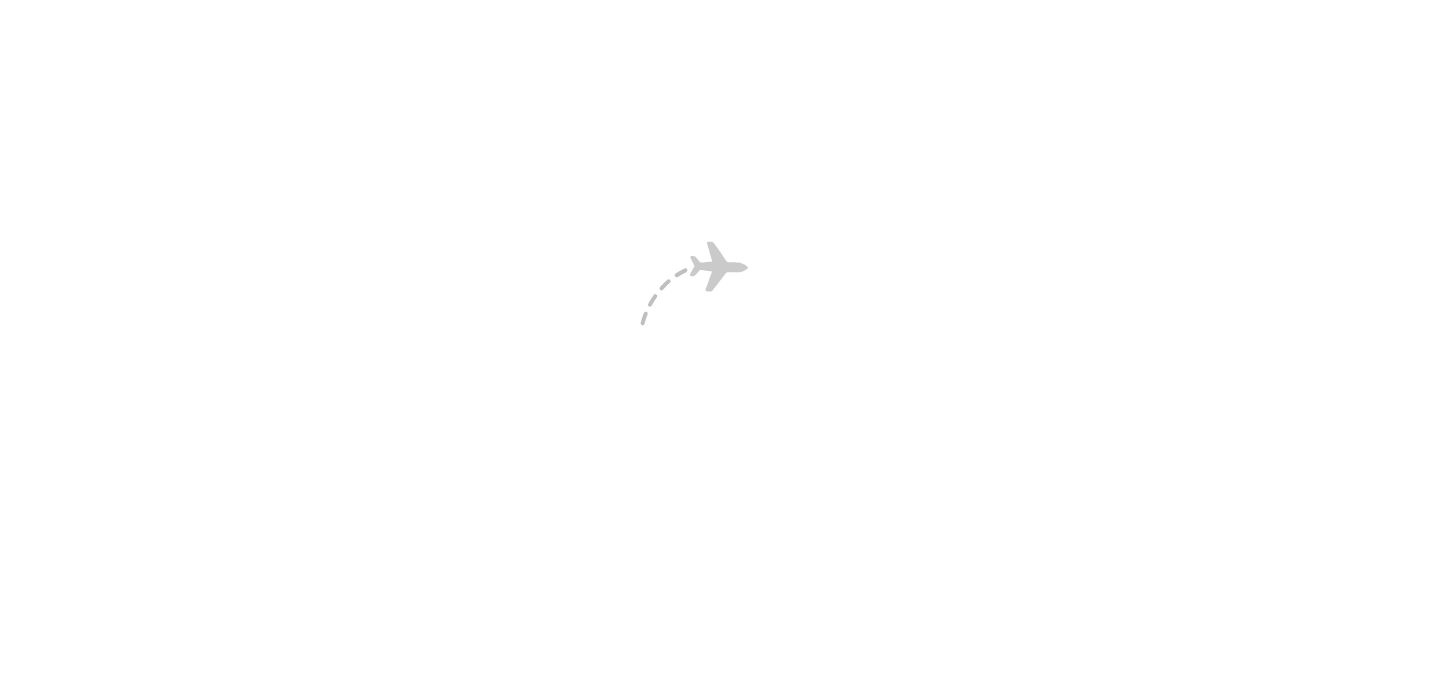scroll, scrollTop: 0, scrollLeft: 0, axis: both 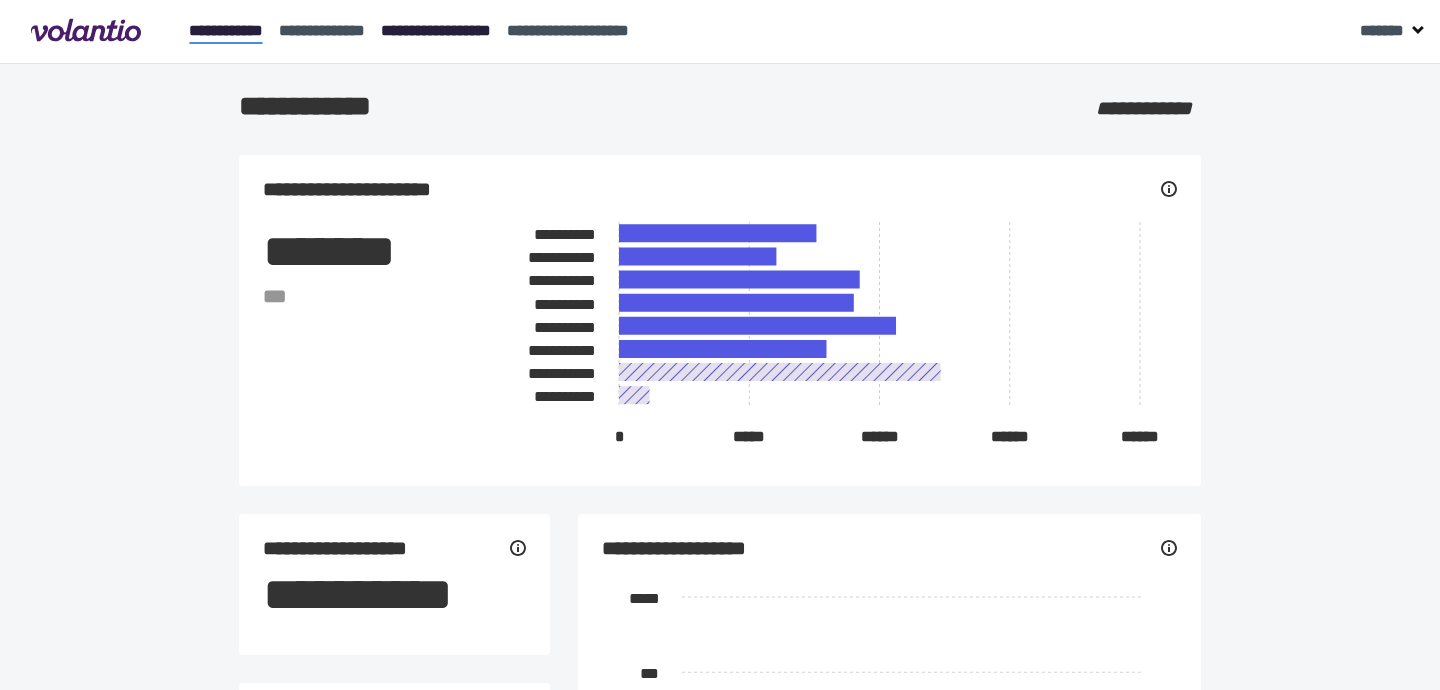 click on "**********" at bounding box center [436, 30] 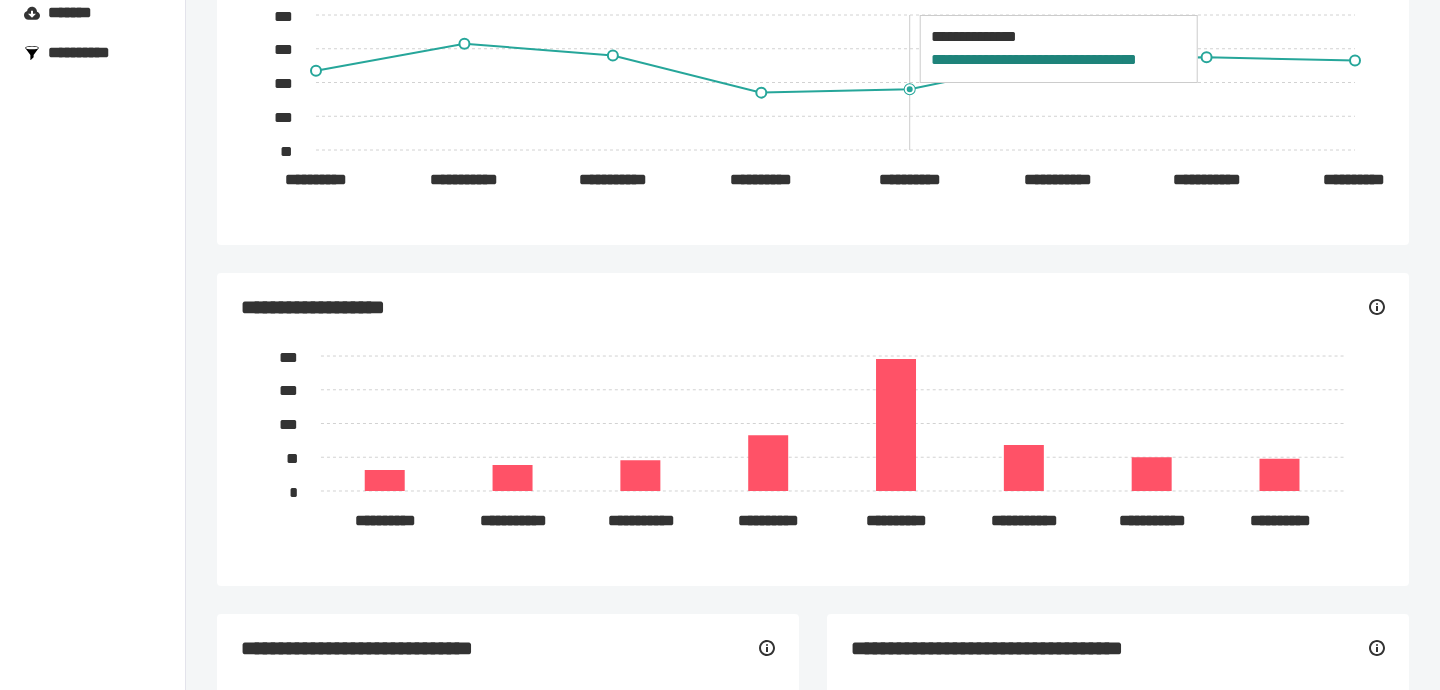scroll, scrollTop: 222, scrollLeft: 0, axis: vertical 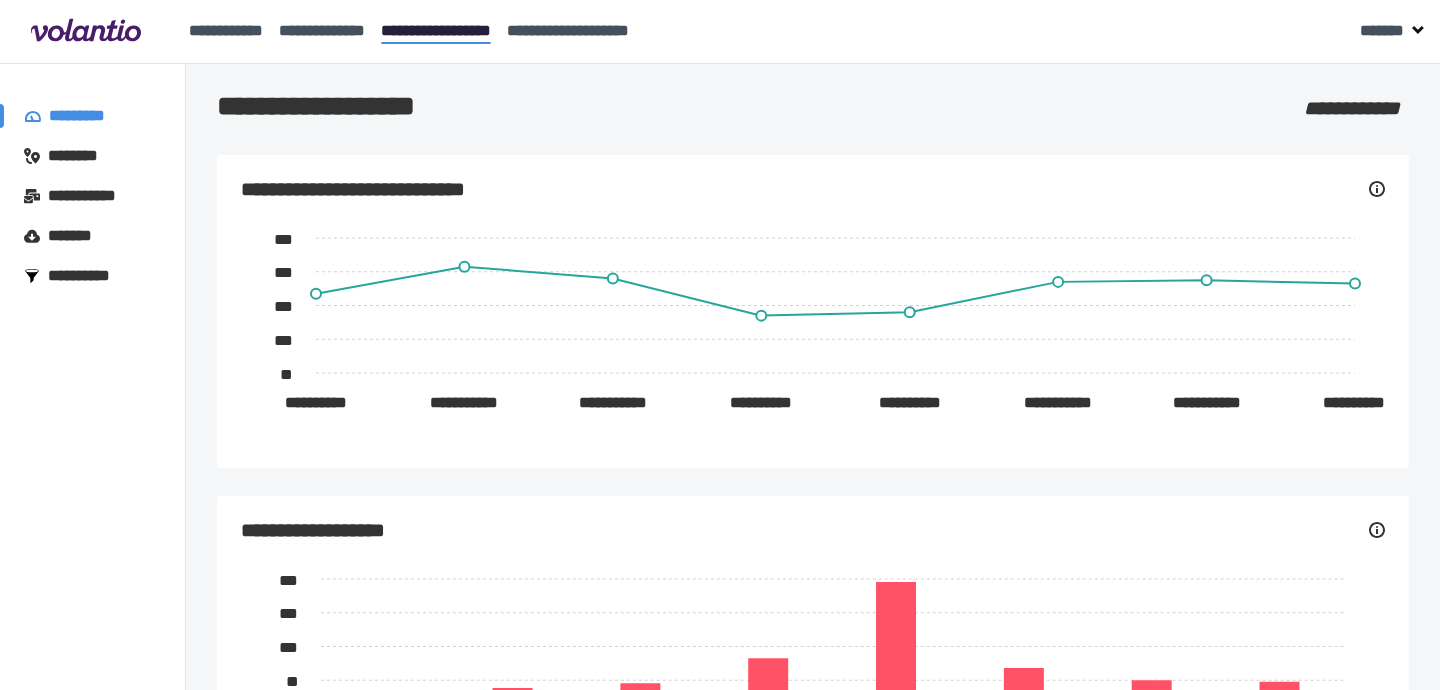 click 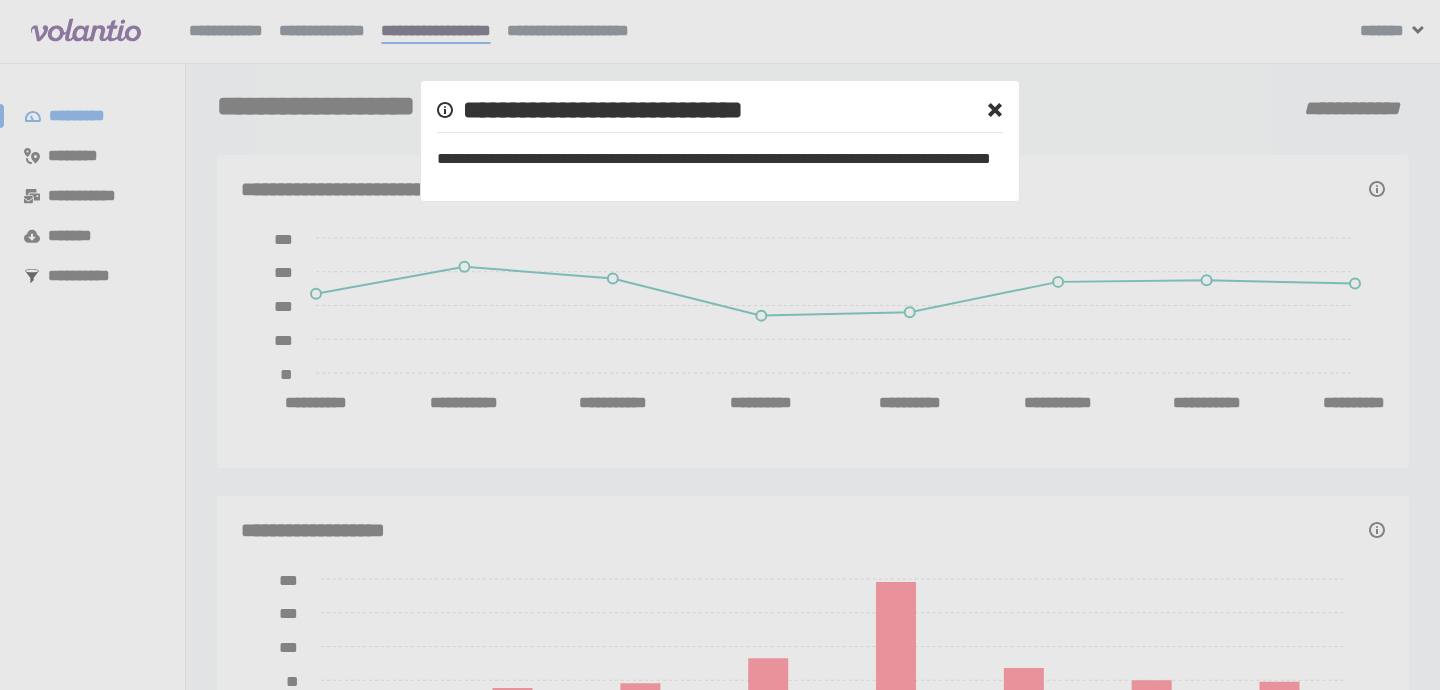 click 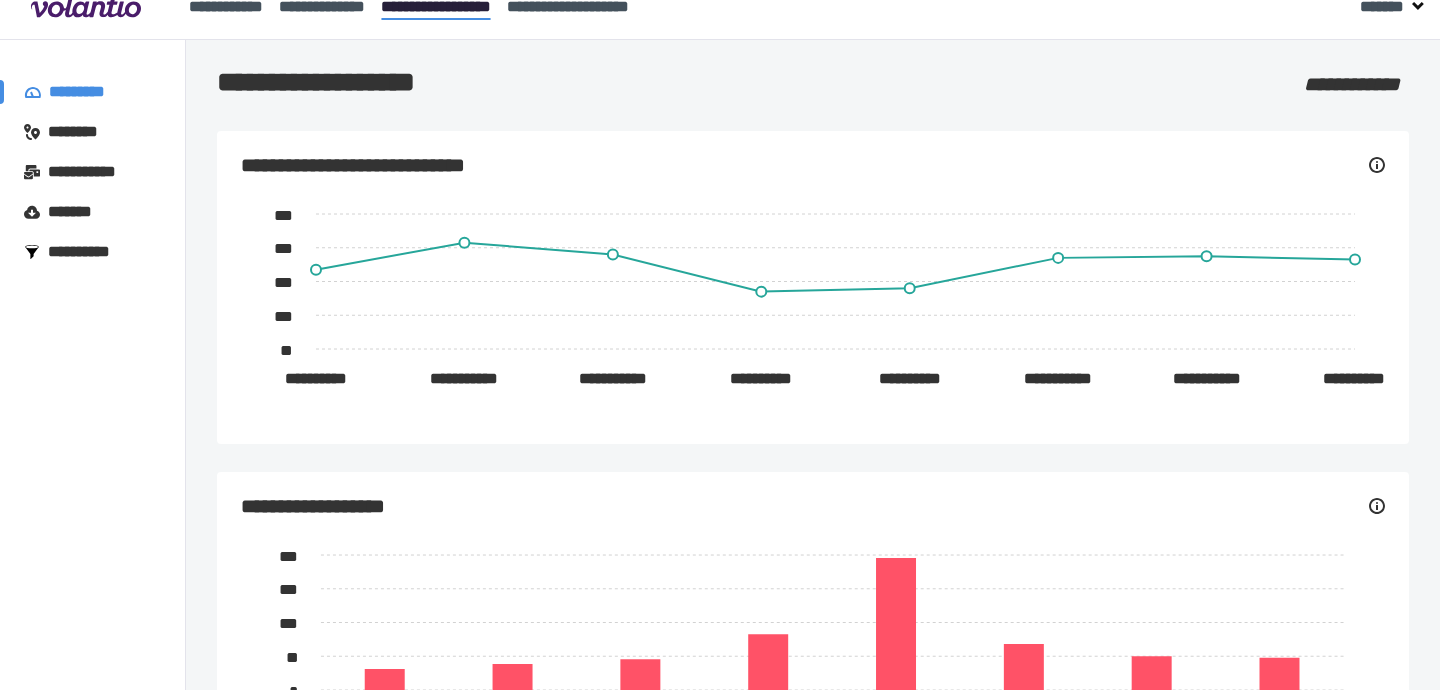 scroll, scrollTop: 0, scrollLeft: 0, axis: both 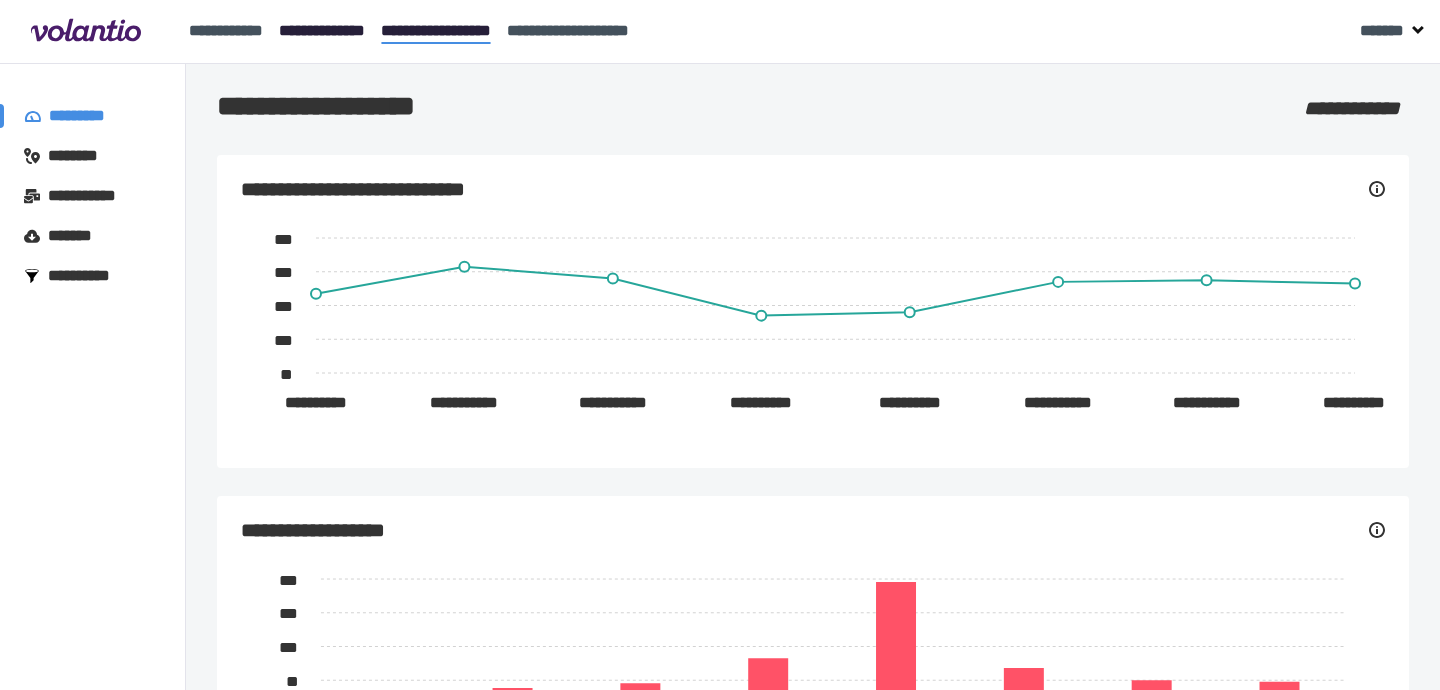 click on "**********" at bounding box center (322, 30) 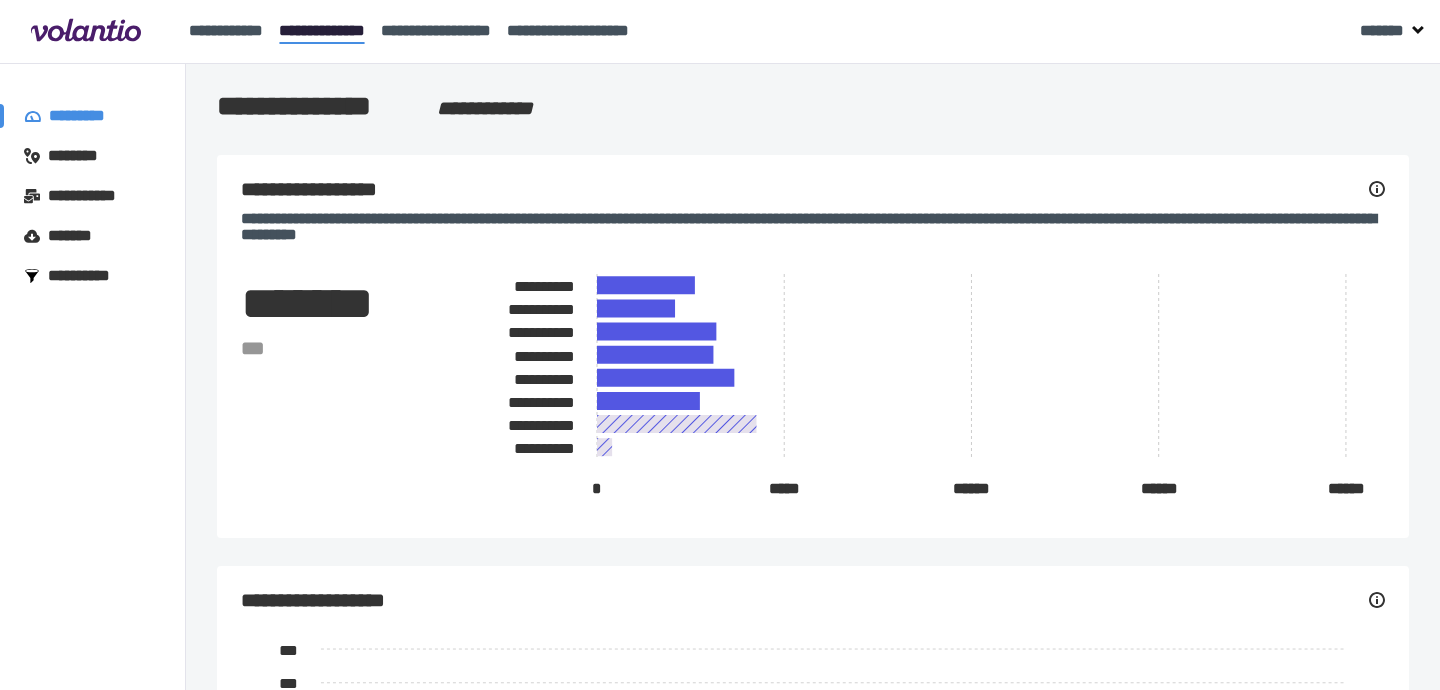 click on "********" at bounding box center [82, 156] 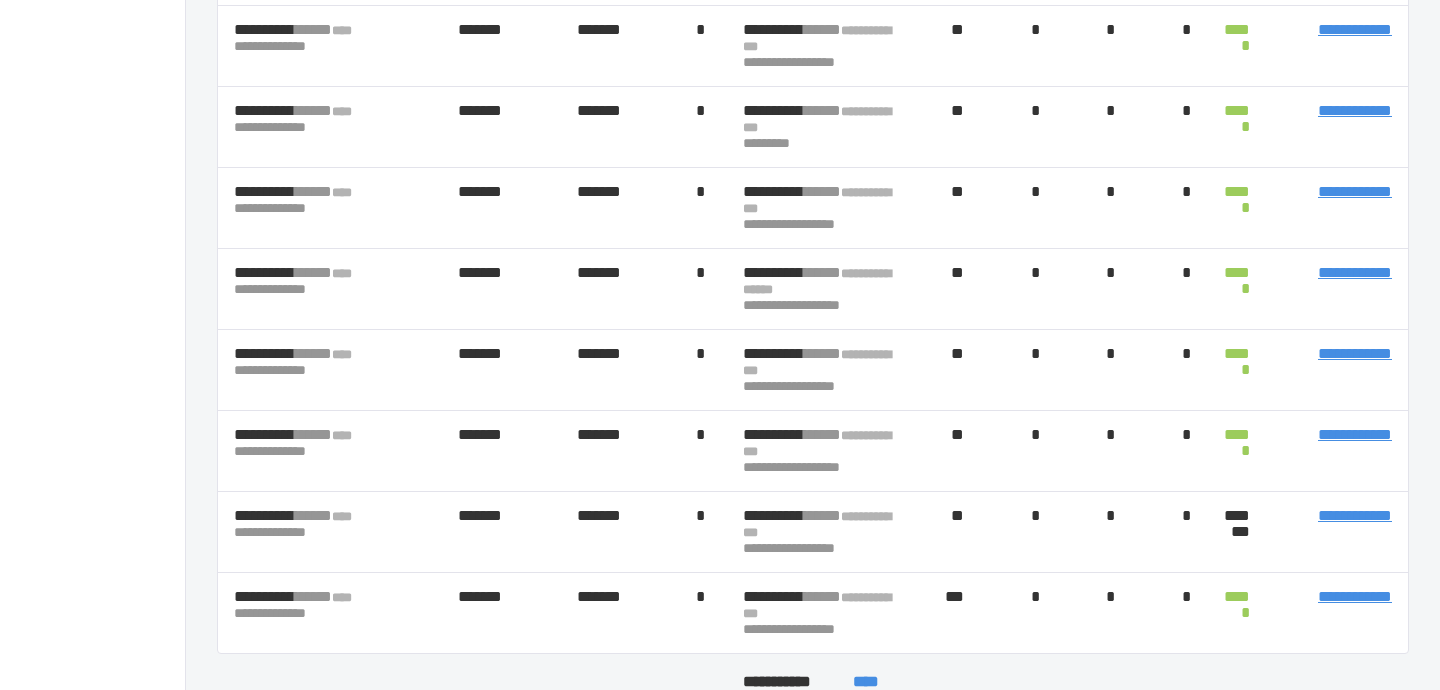 scroll, scrollTop: 500, scrollLeft: 0, axis: vertical 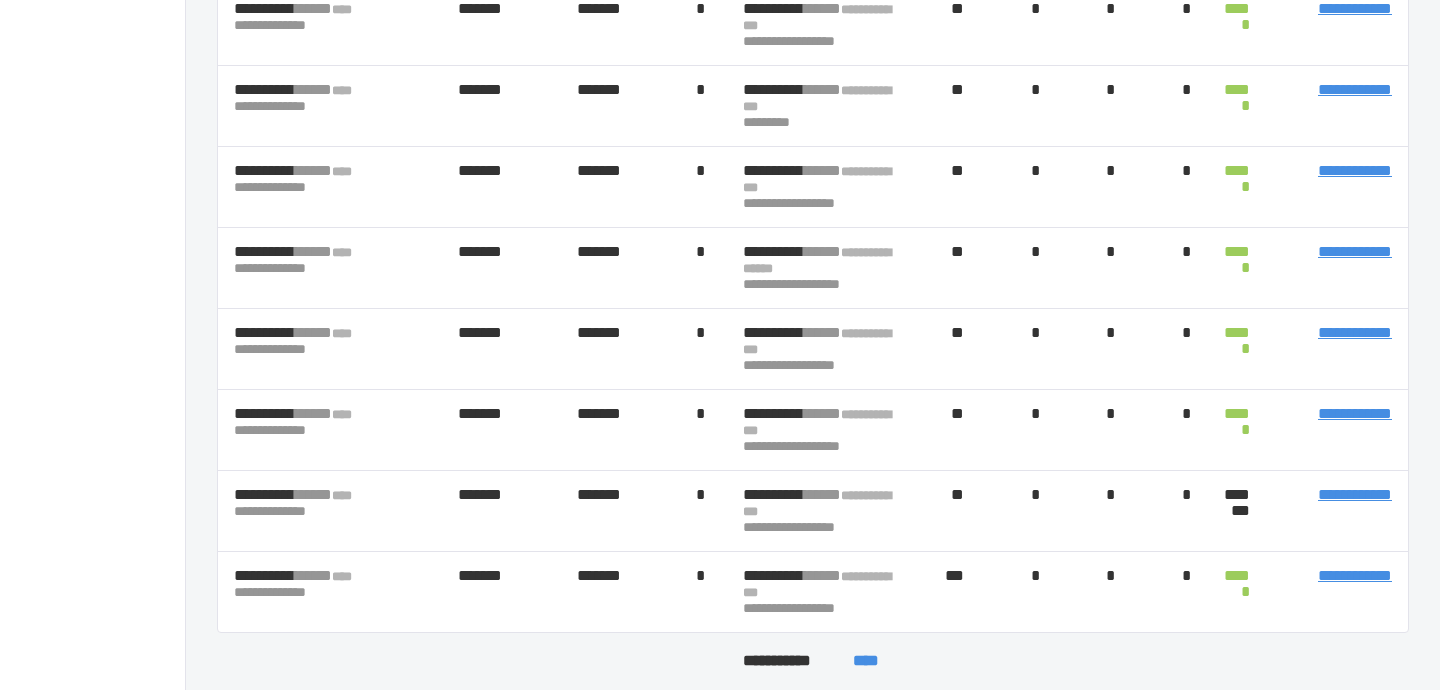 click on "****" at bounding box center (865, 661) 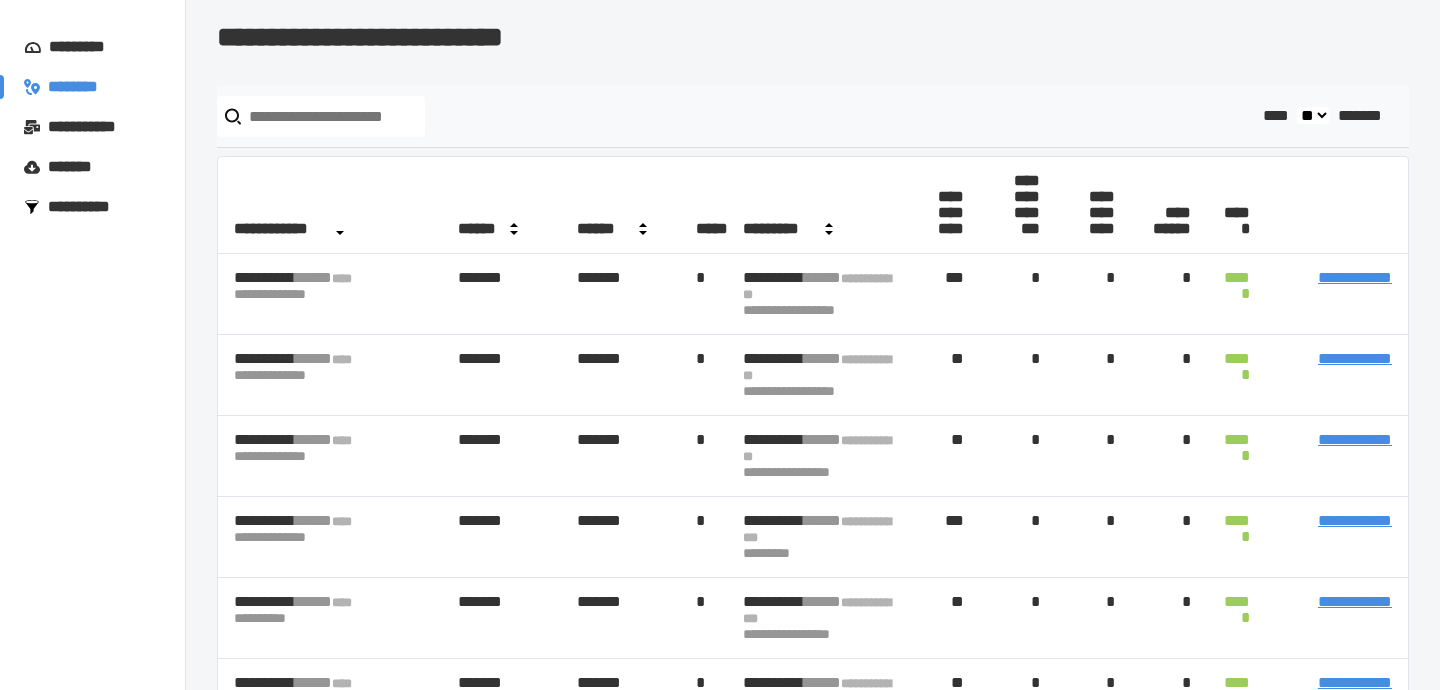 scroll, scrollTop: 0, scrollLeft: 0, axis: both 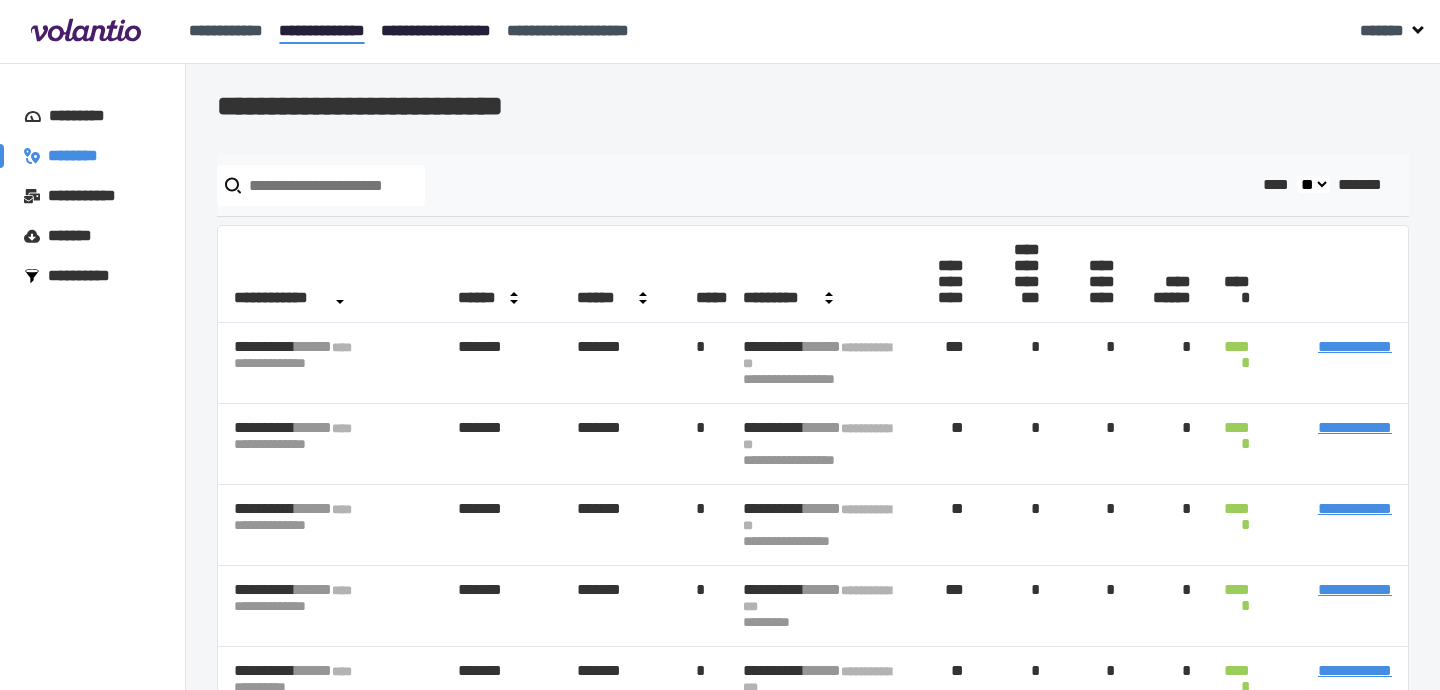 click on "**********" at bounding box center (436, 30) 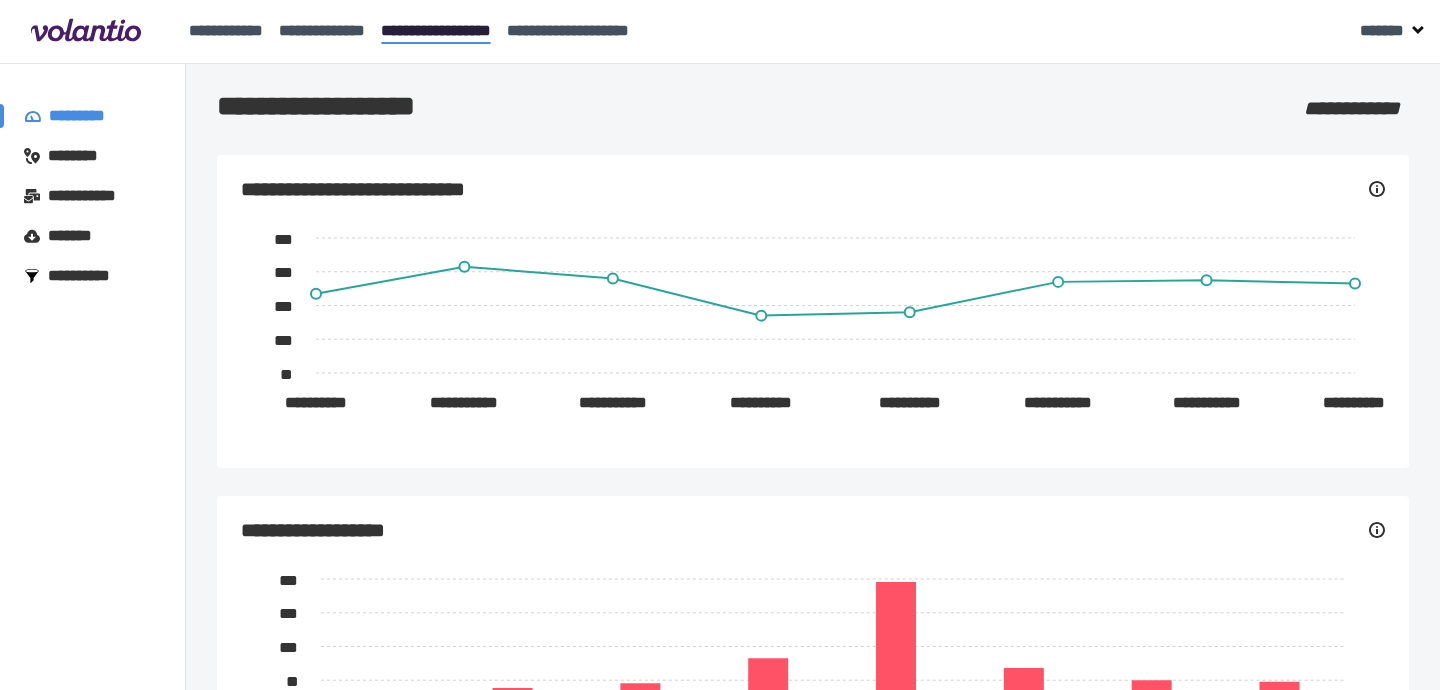 click on "********" at bounding box center [82, 156] 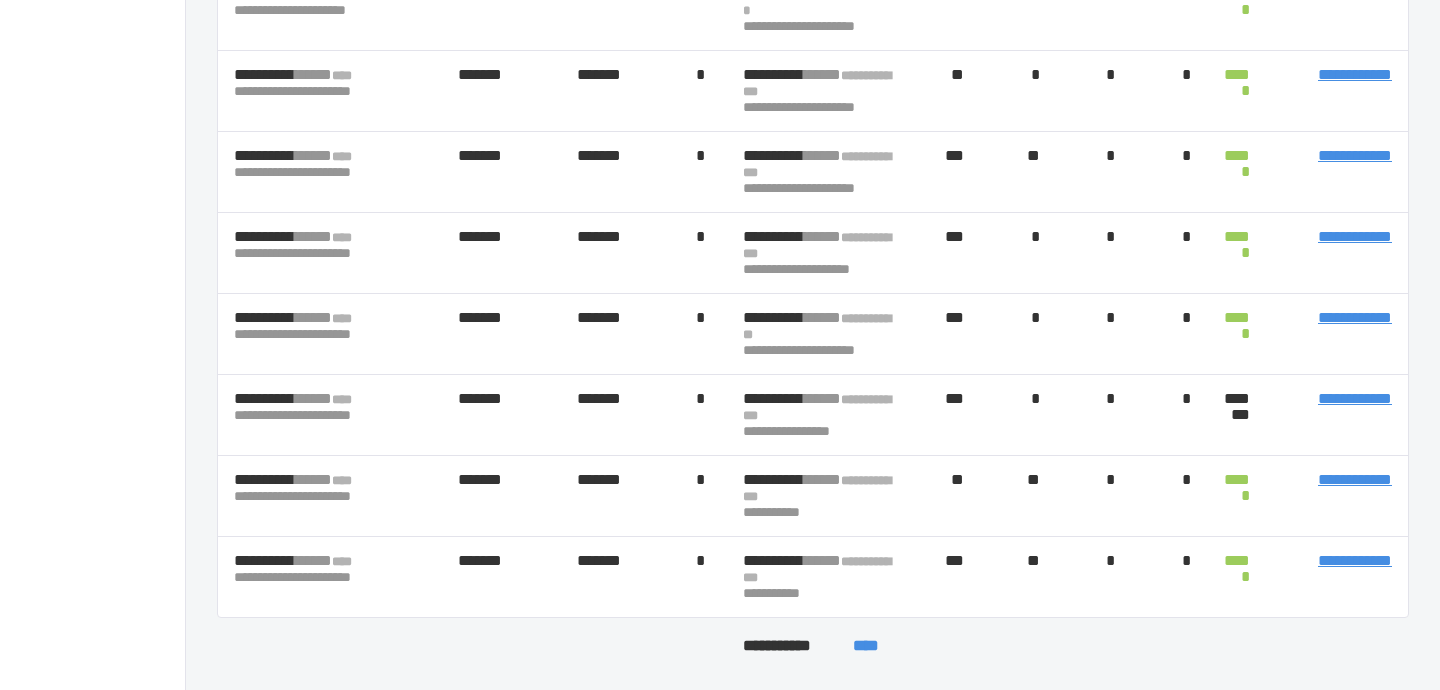 scroll, scrollTop: 0, scrollLeft: 0, axis: both 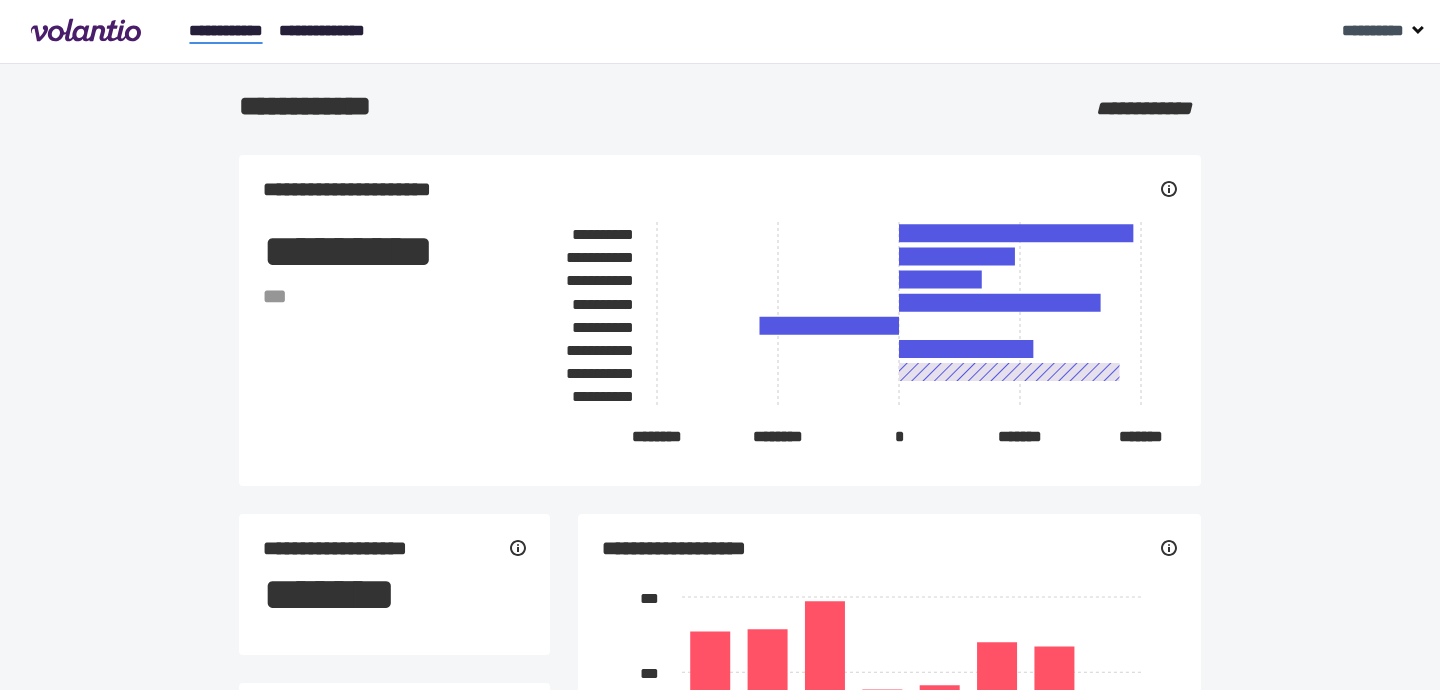 click on "**********" at bounding box center [322, 30] 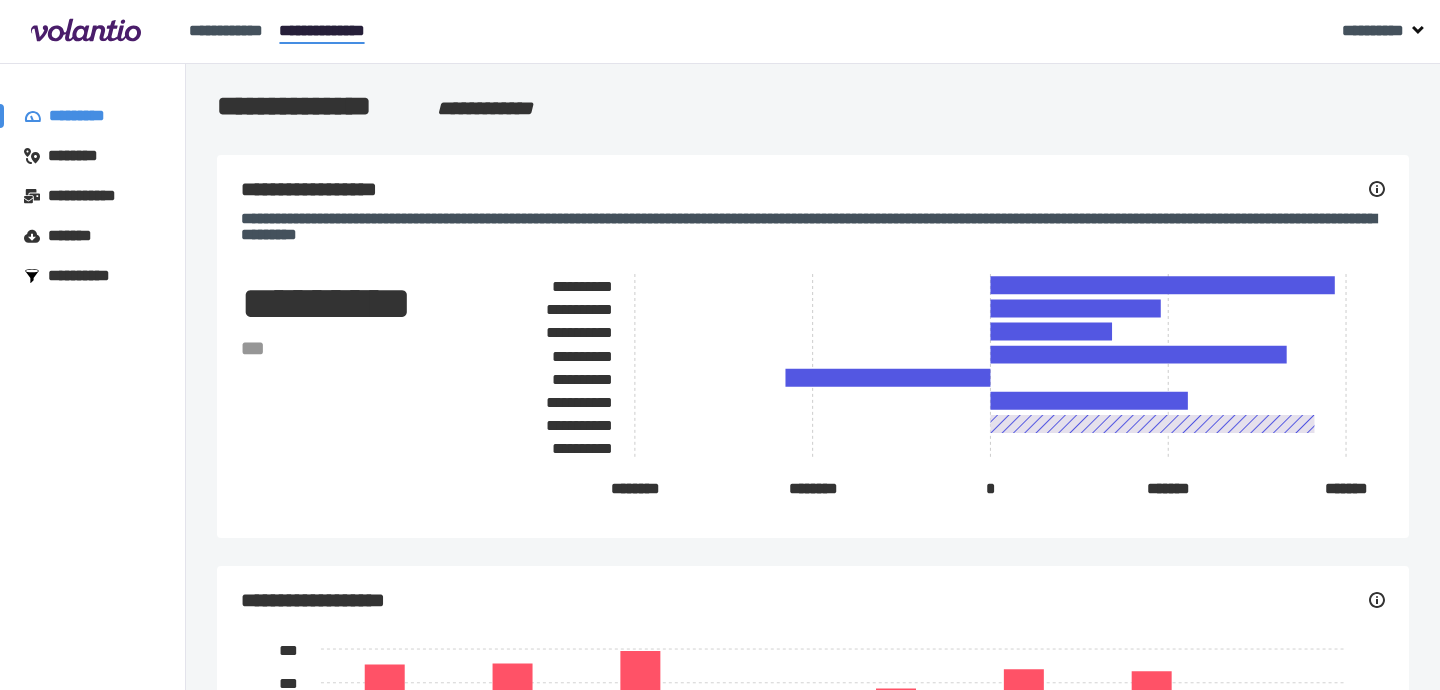 click on "********" at bounding box center [82, 156] 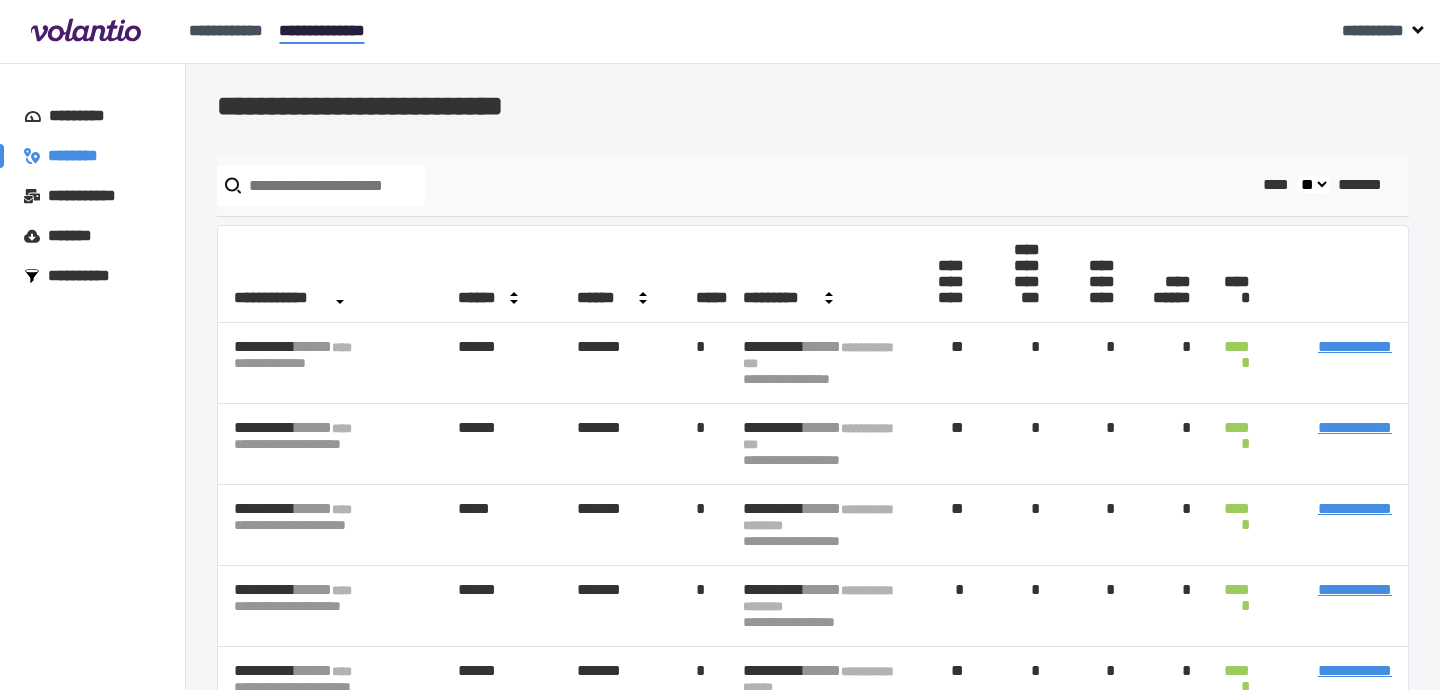 click on "*******" at bounding box center [75, 236] 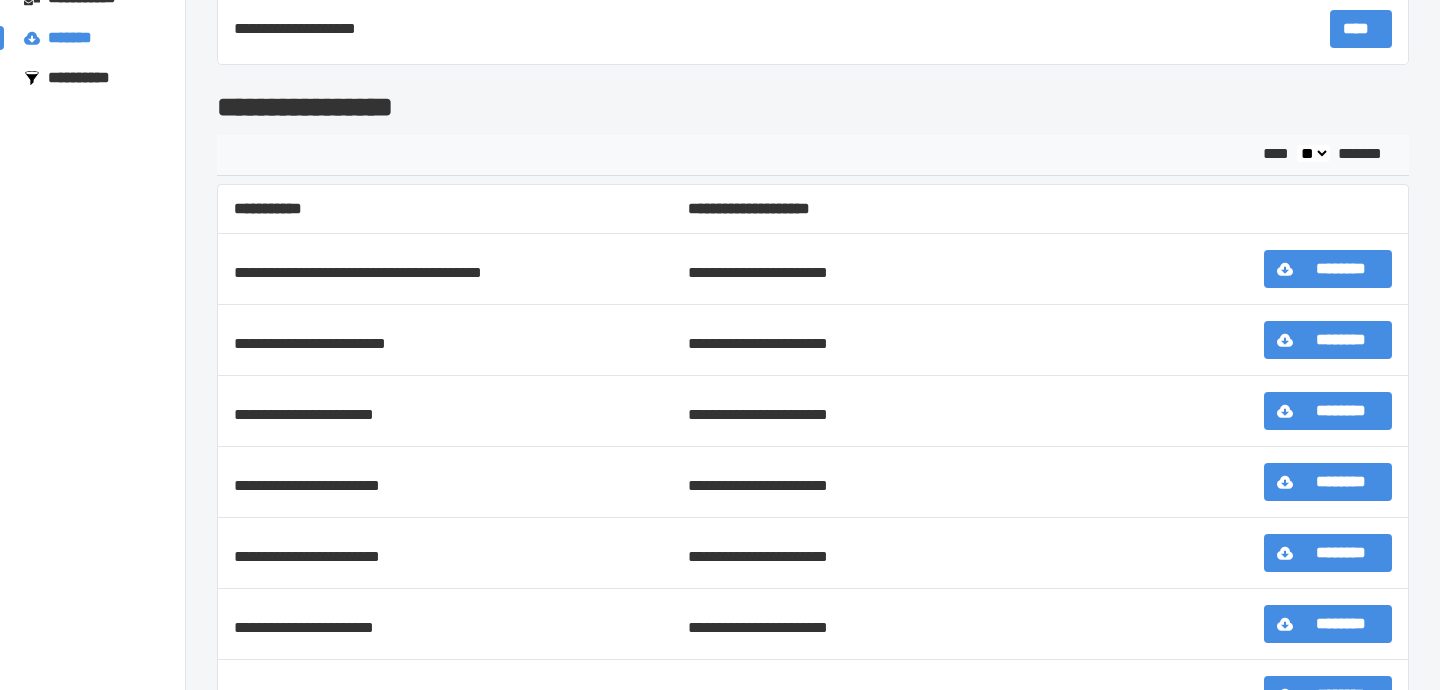 scroll, scrollTop: 200, scrollLeft: 0, axis: vertical 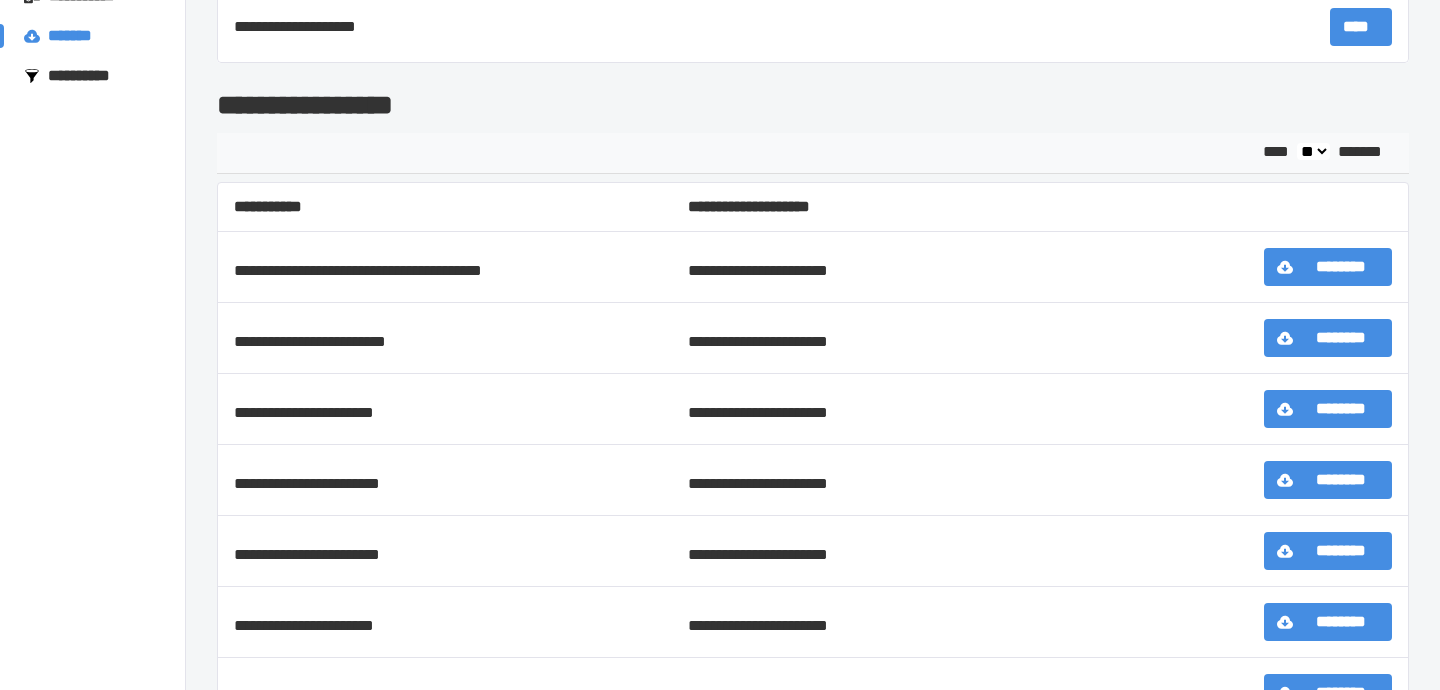 click on "********" at bounding box center (1341, 267) 